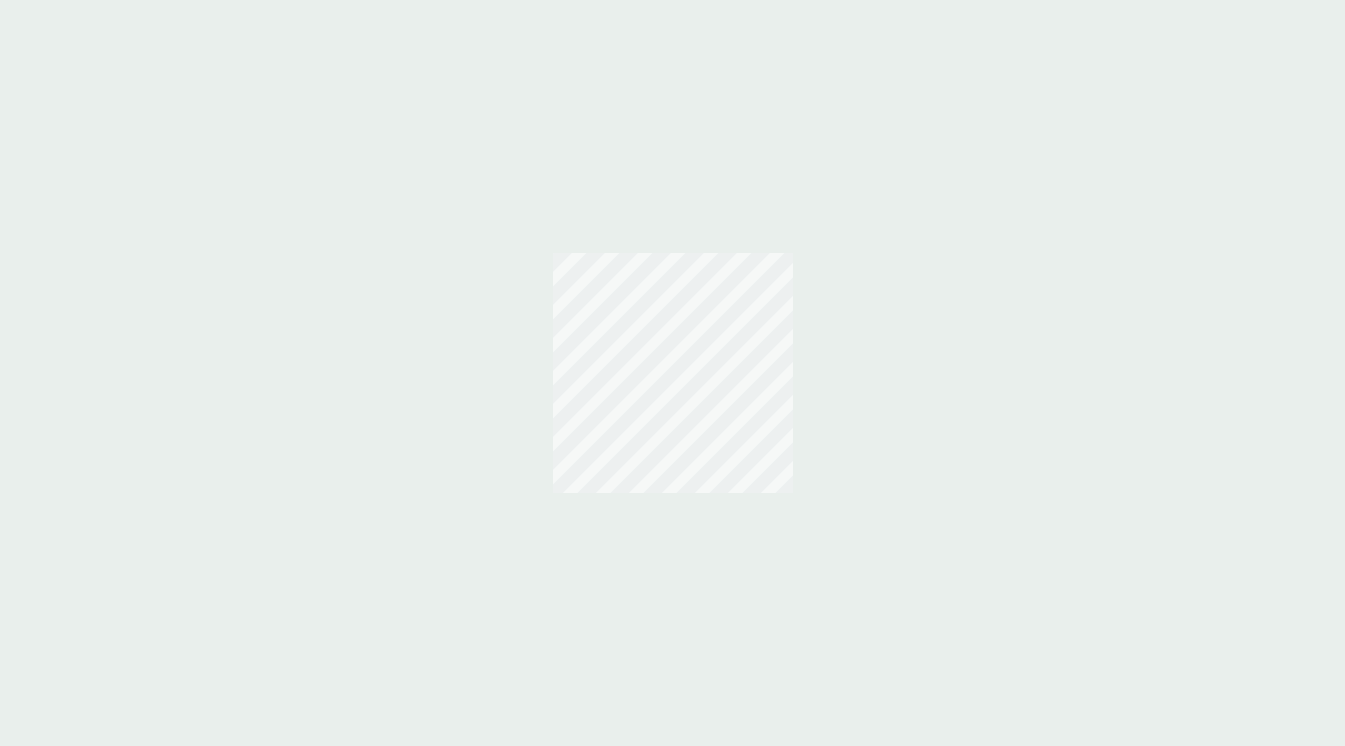 scroll, scrollTop: 0, scrollLeft: 0, axis: both 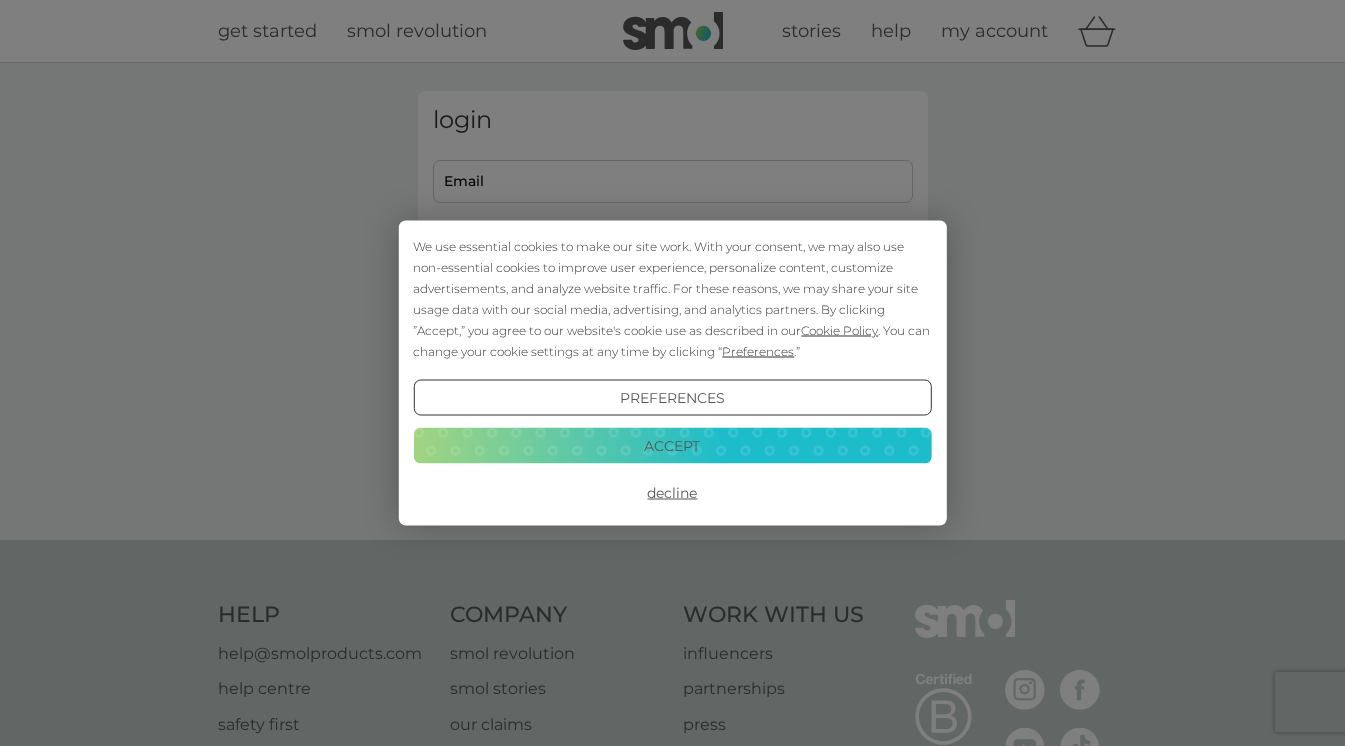 click on "Accept" at bounding box center [672, 445] 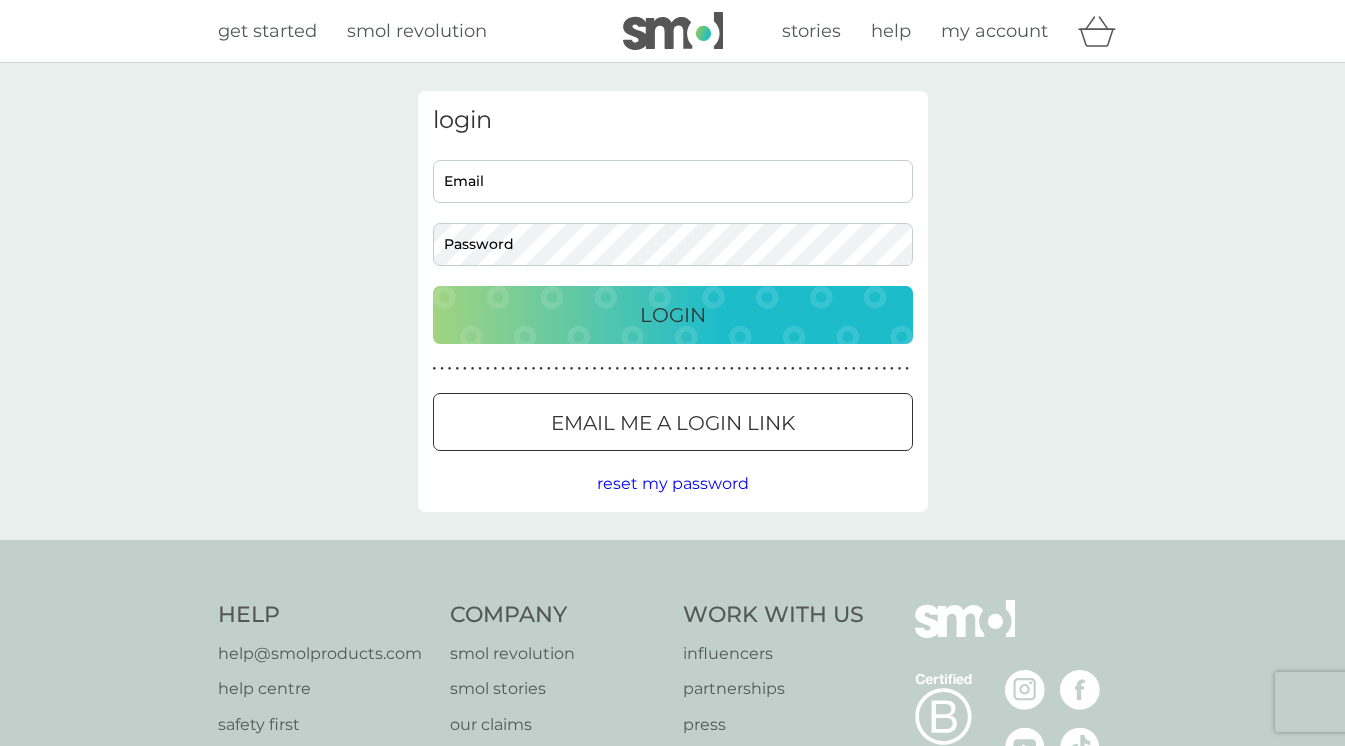 scroll, scrollTop: 0, scrollLeft: 0, axis: both 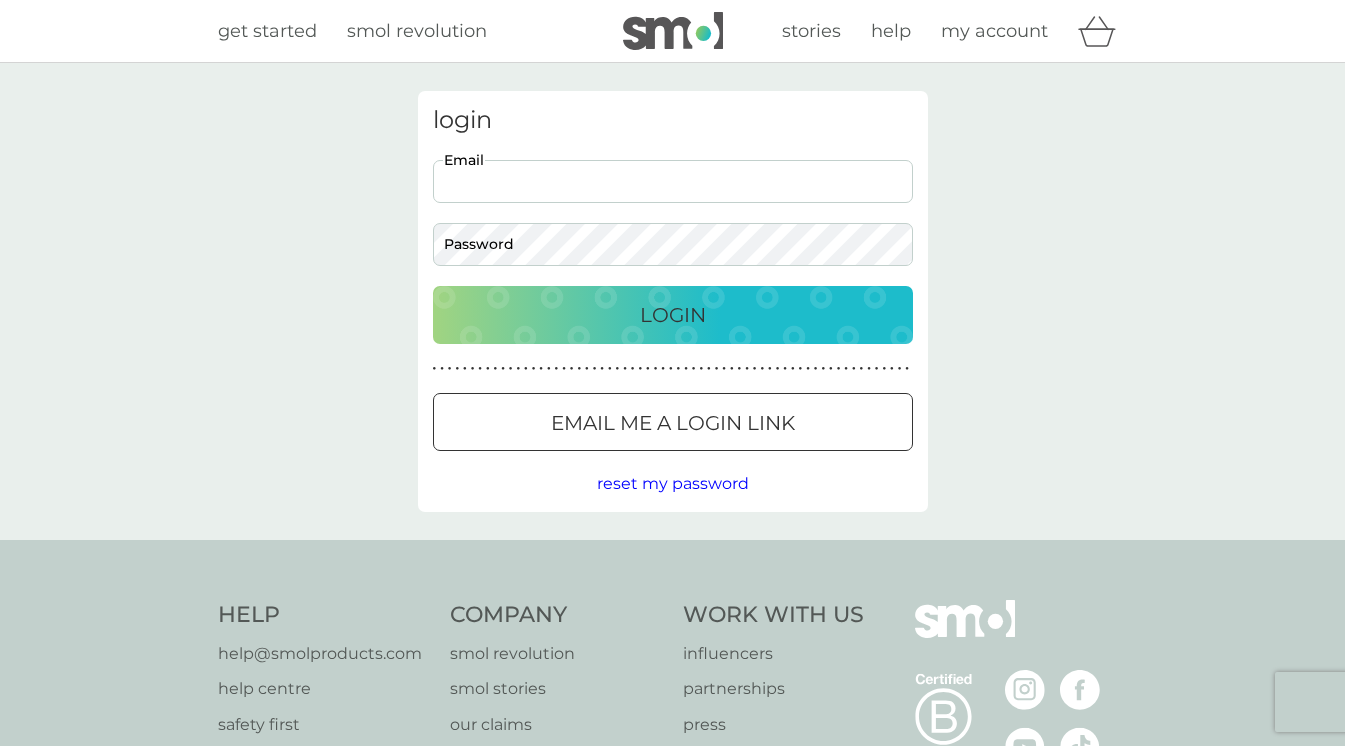 click on "Email" at bounding box center (673, 181) 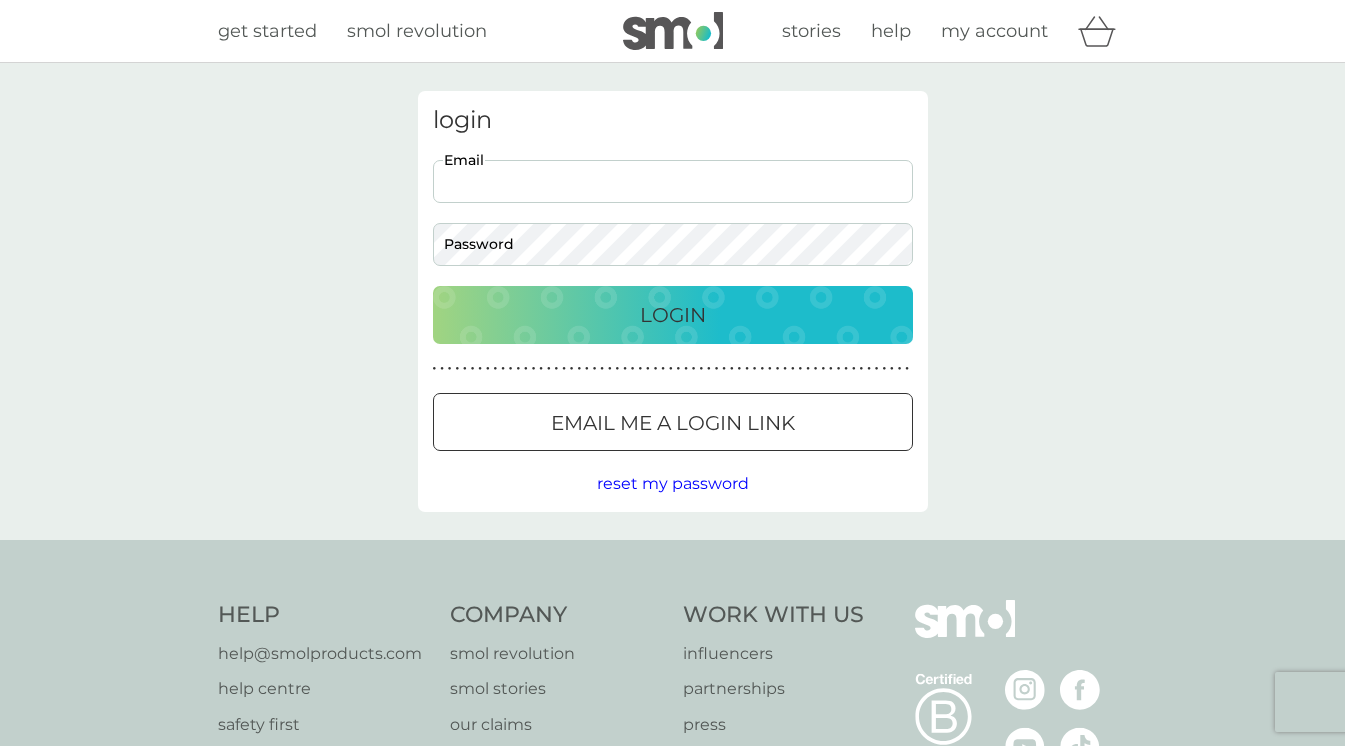 type on "a.henckel@hotmail.com" 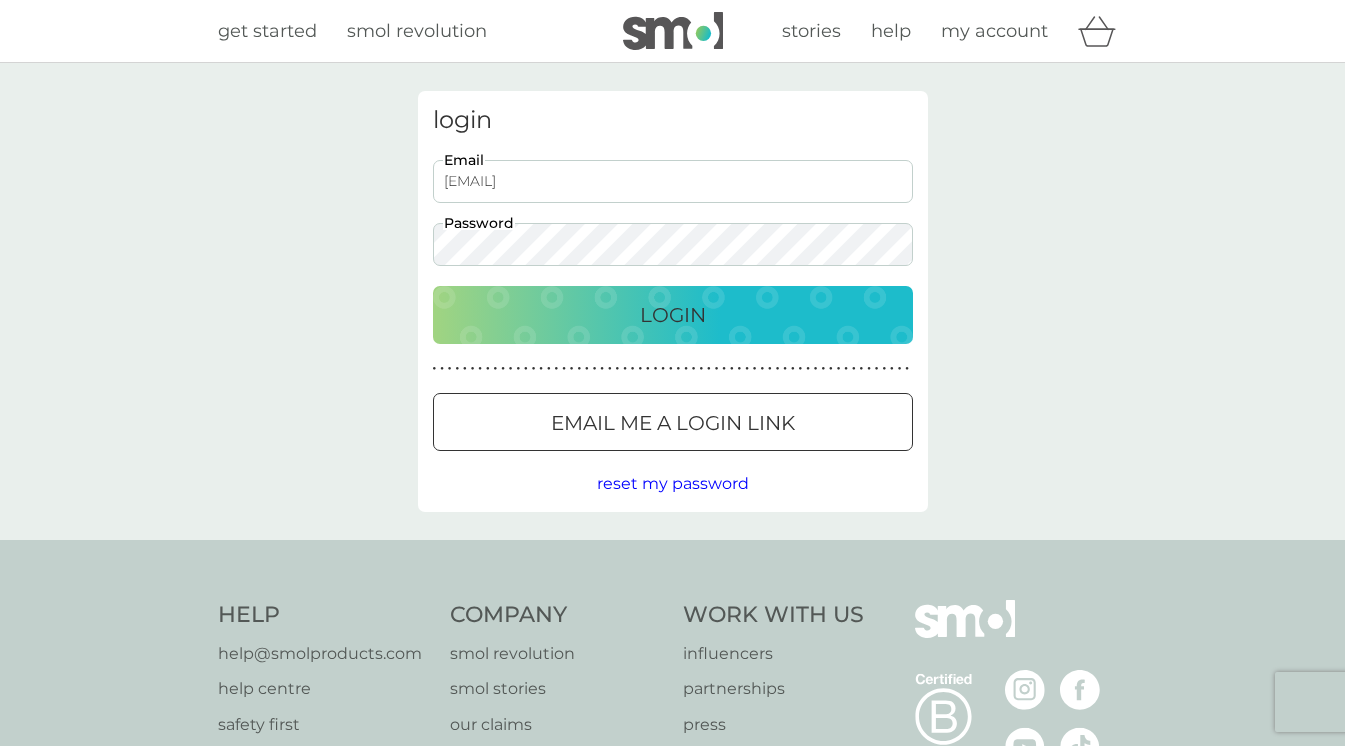 click on "Login" at bounding box center [673, 315] 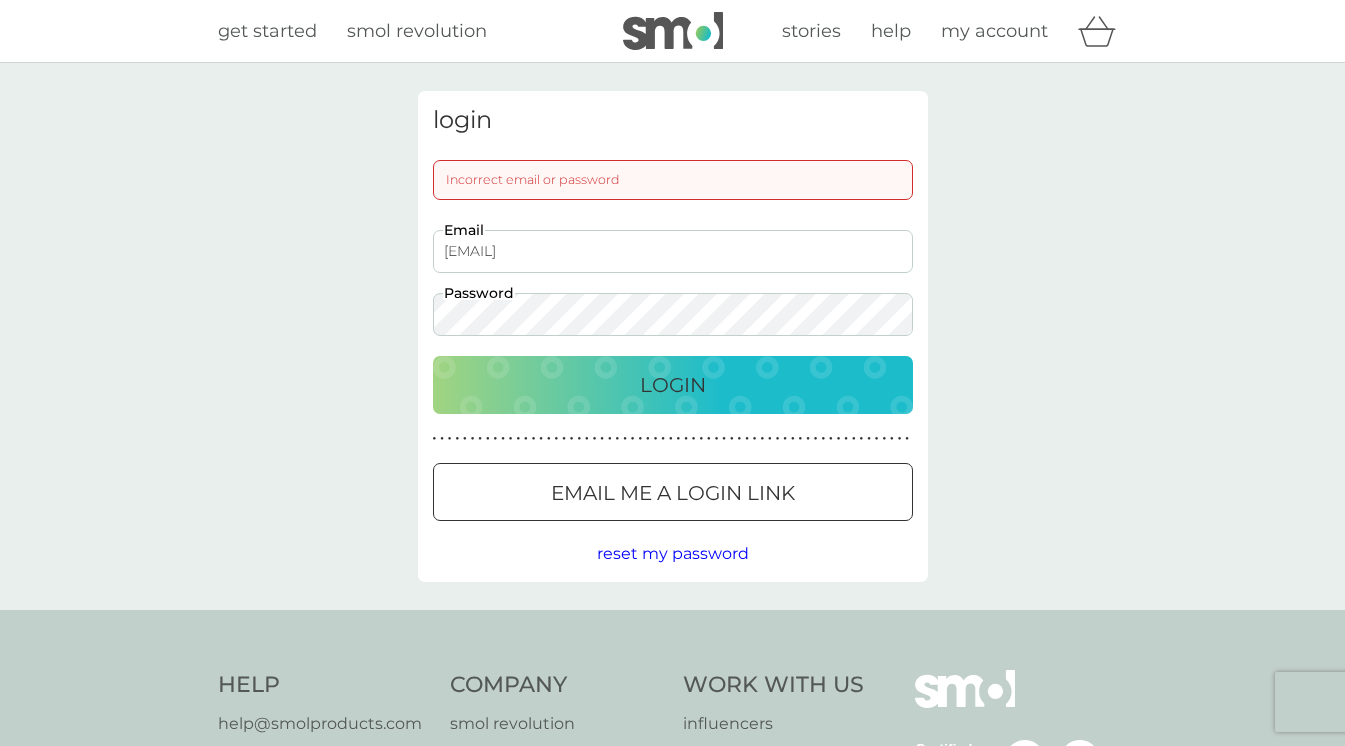 click on "a.henckel@hotmail.com Email Password" at bounding box center [672, 283] 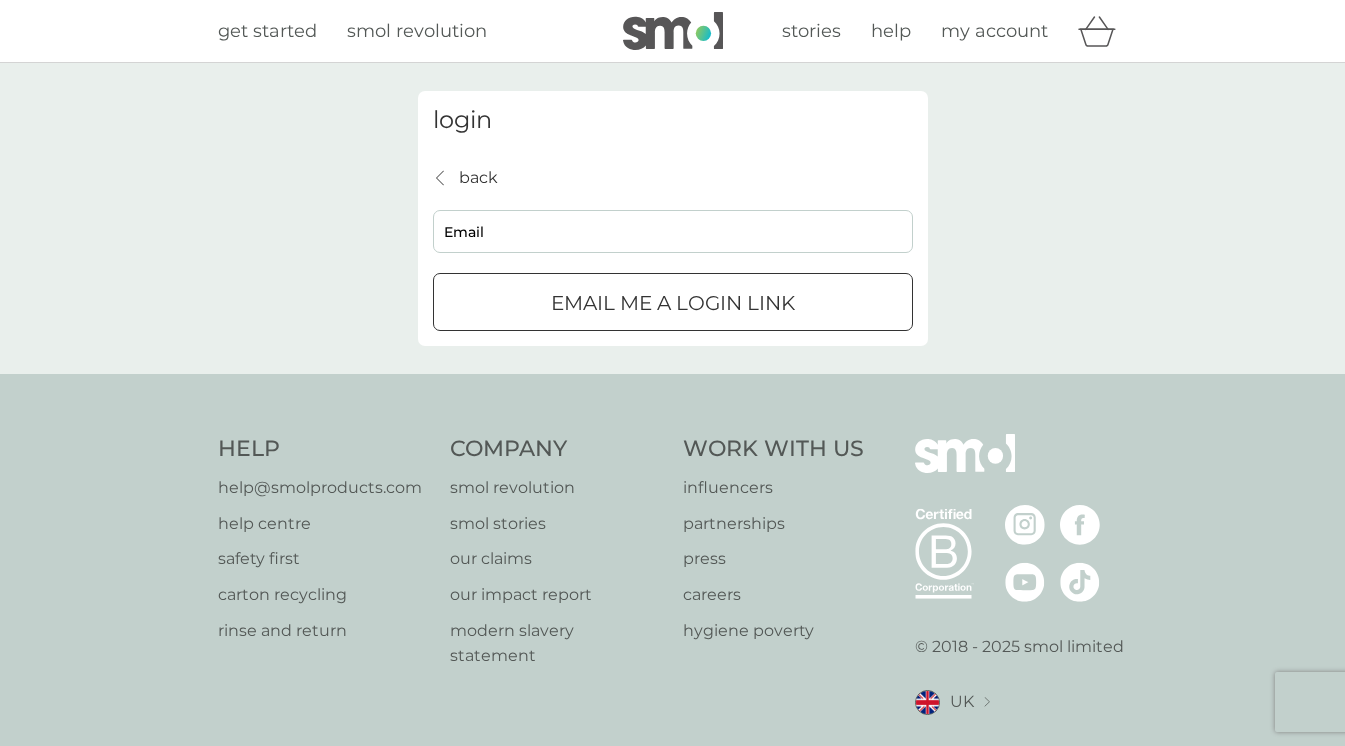 click on "Email" at bounding box center (673, 231) 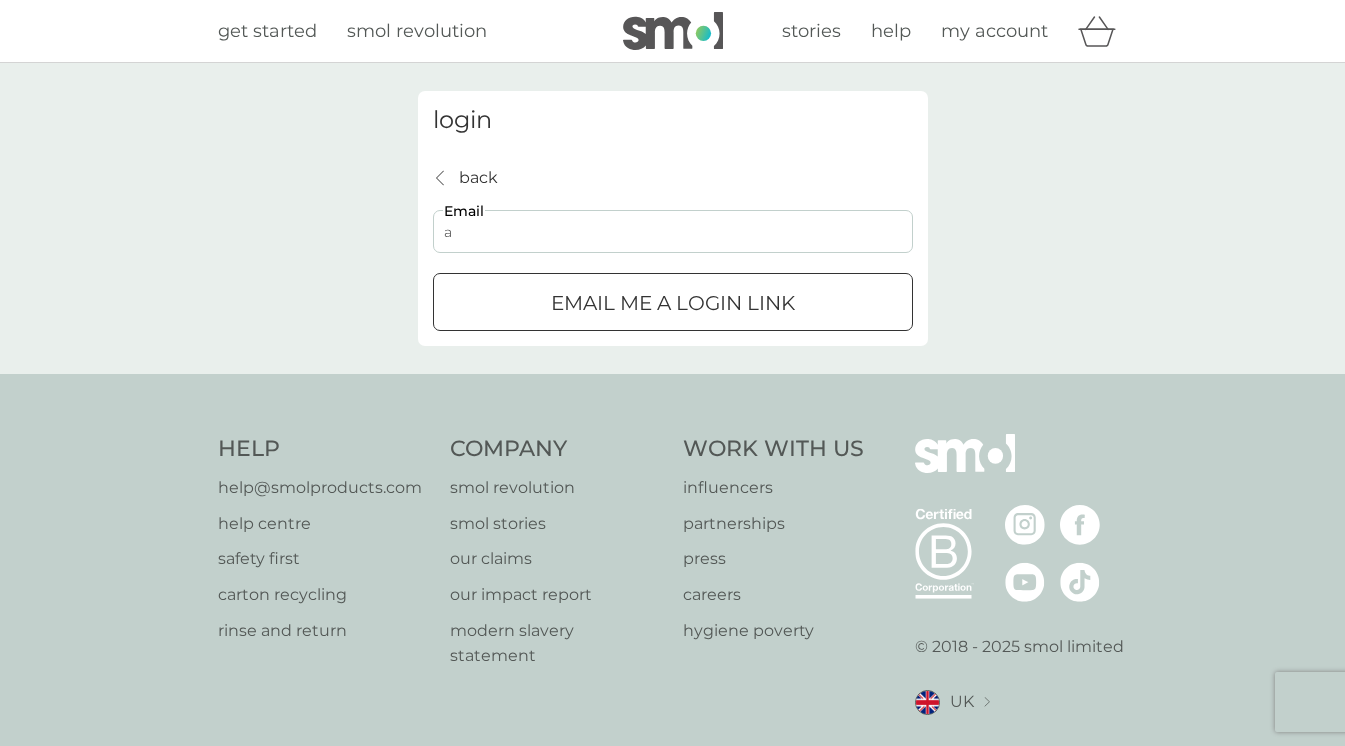 type on "a.henckel@hotmail.com" 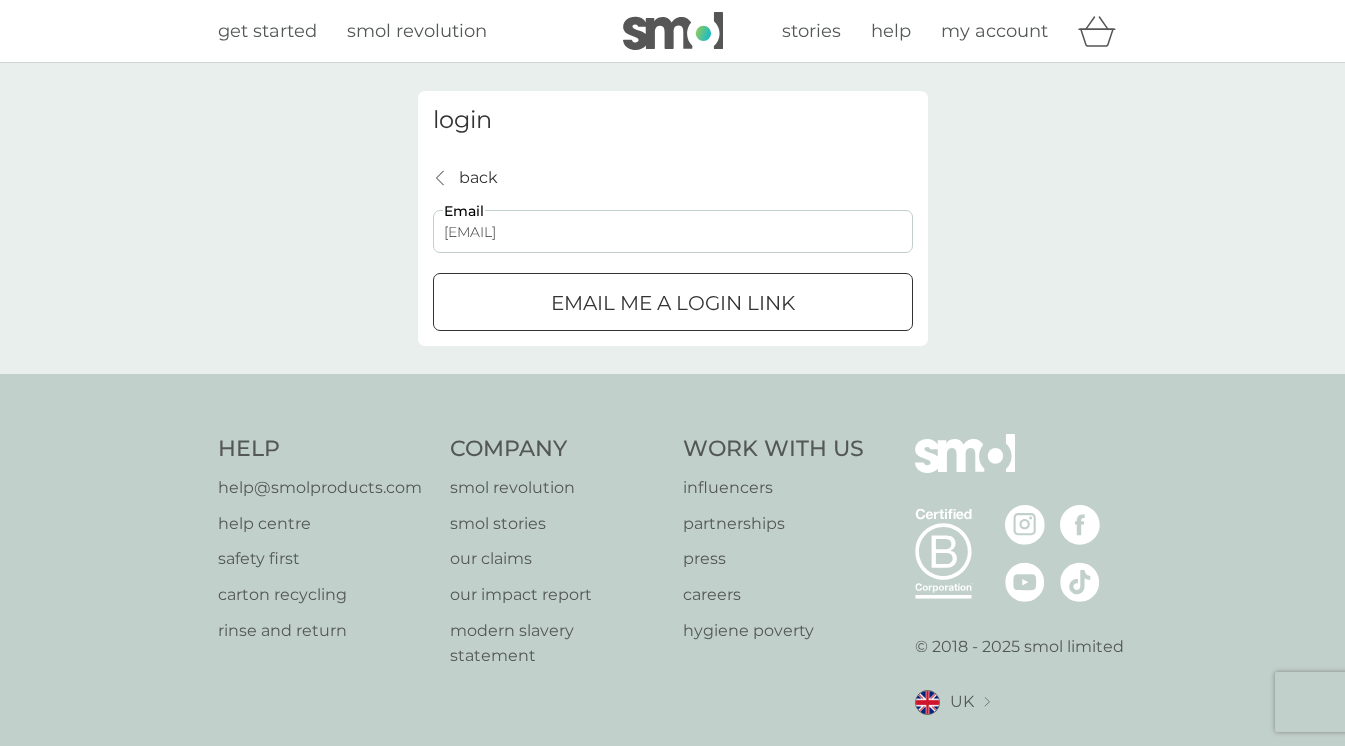 click at bounding box center [673, 303] 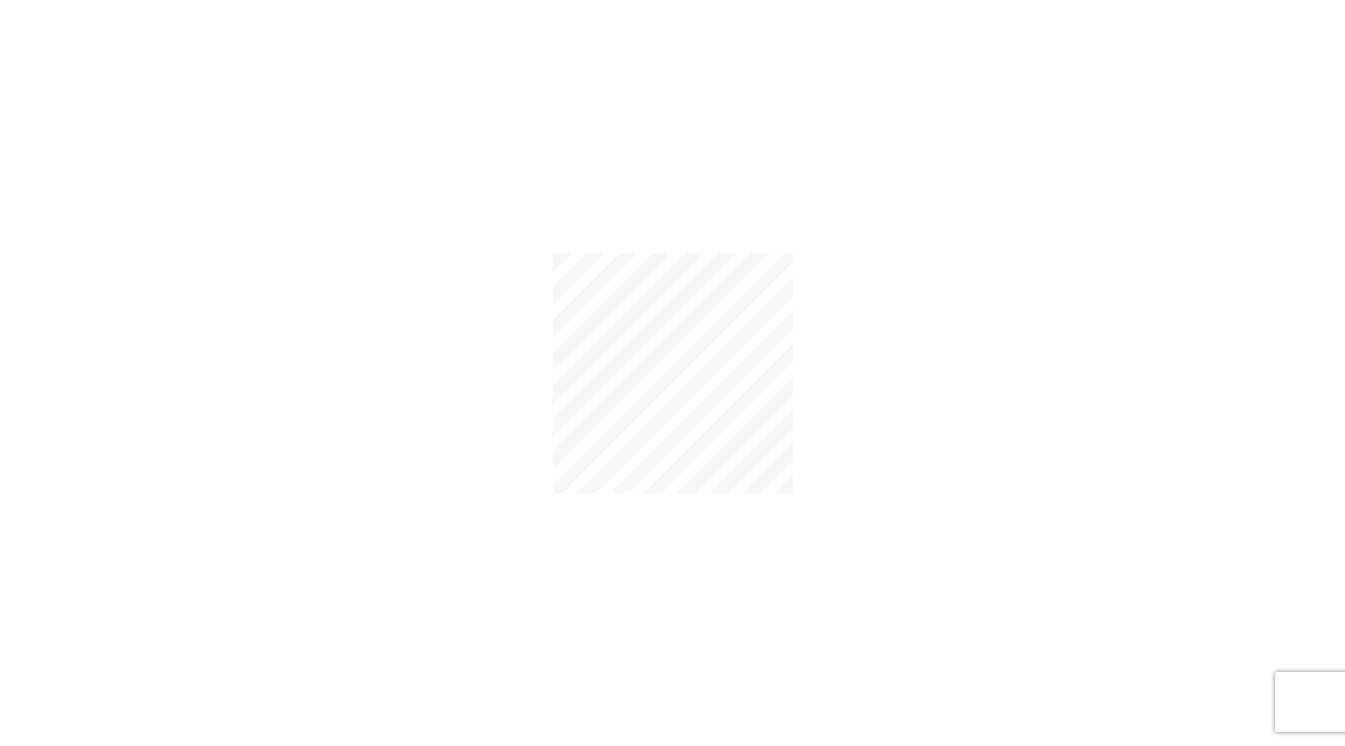 scroll, scrollTop: 0, scrollLeft: 0, axis: both 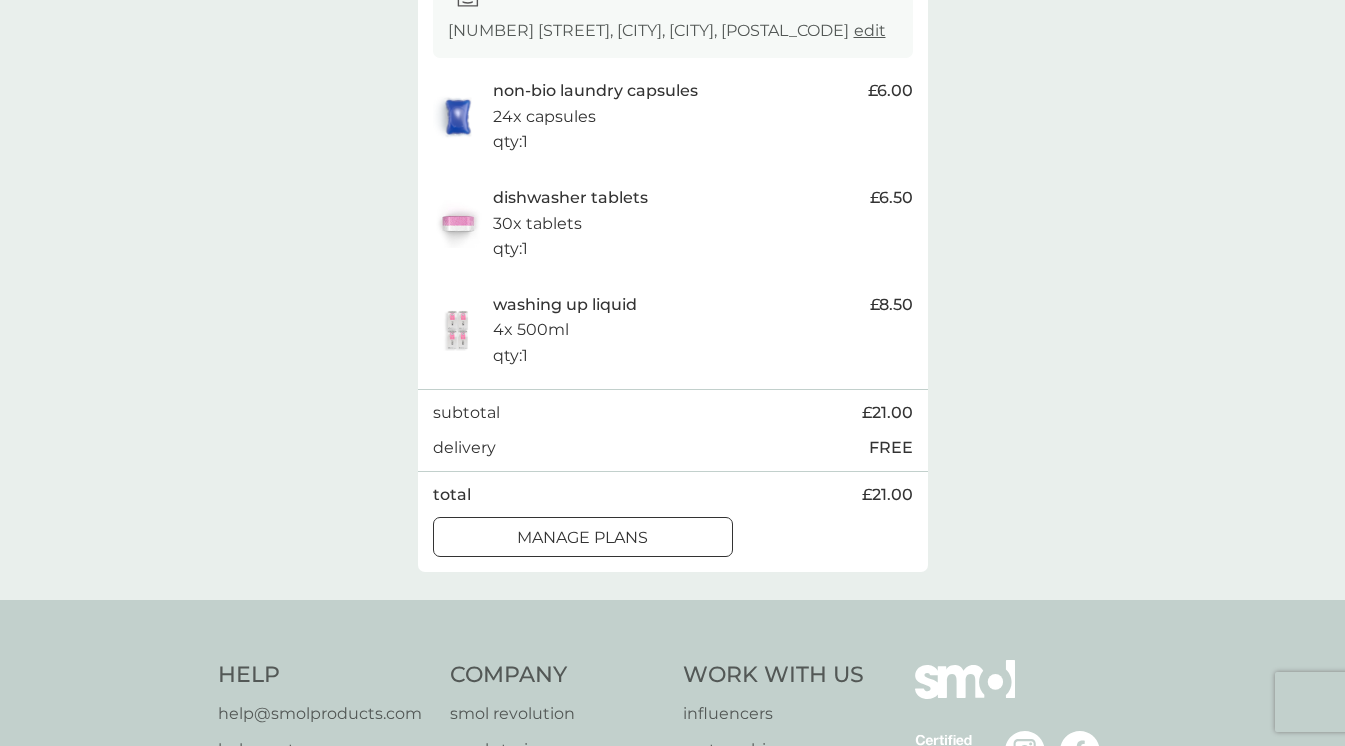click at bounding box center [583, 538] 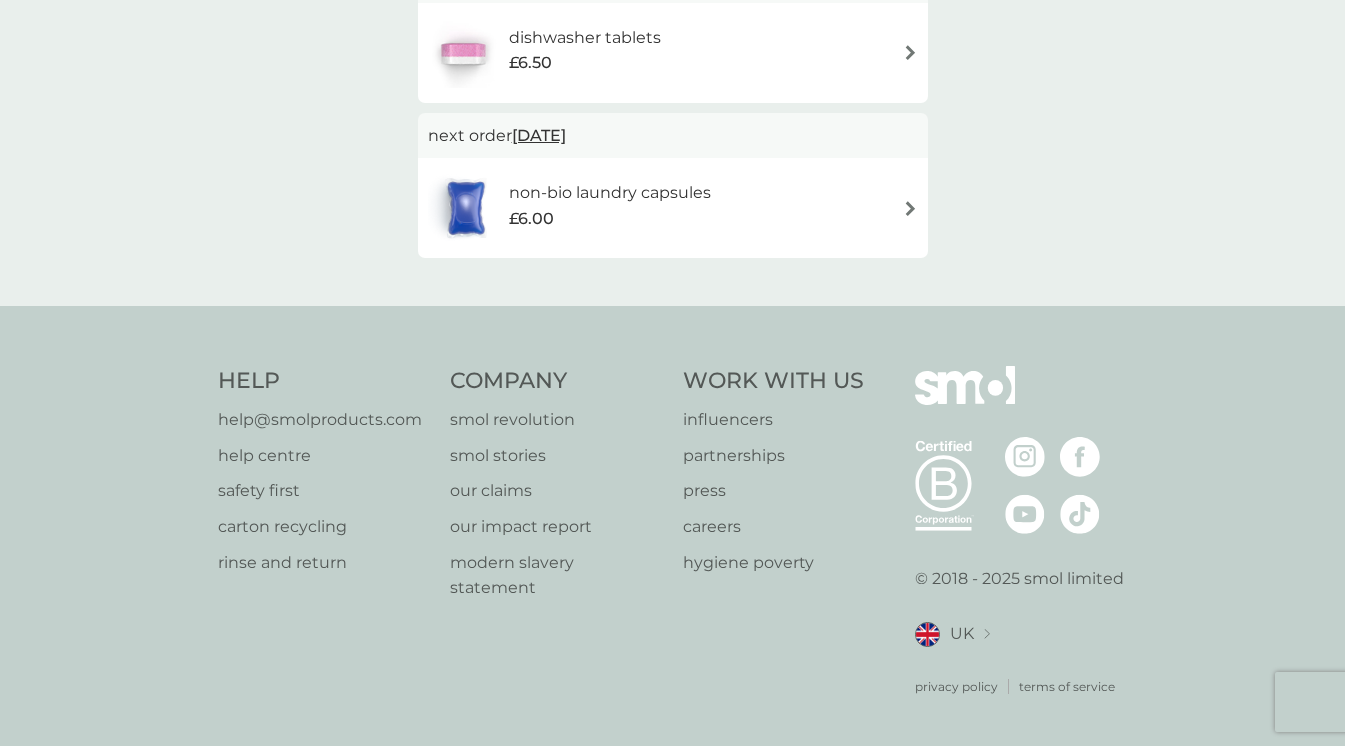 scroll, scrollTop: 0, scrollLeft: 0, axis: both 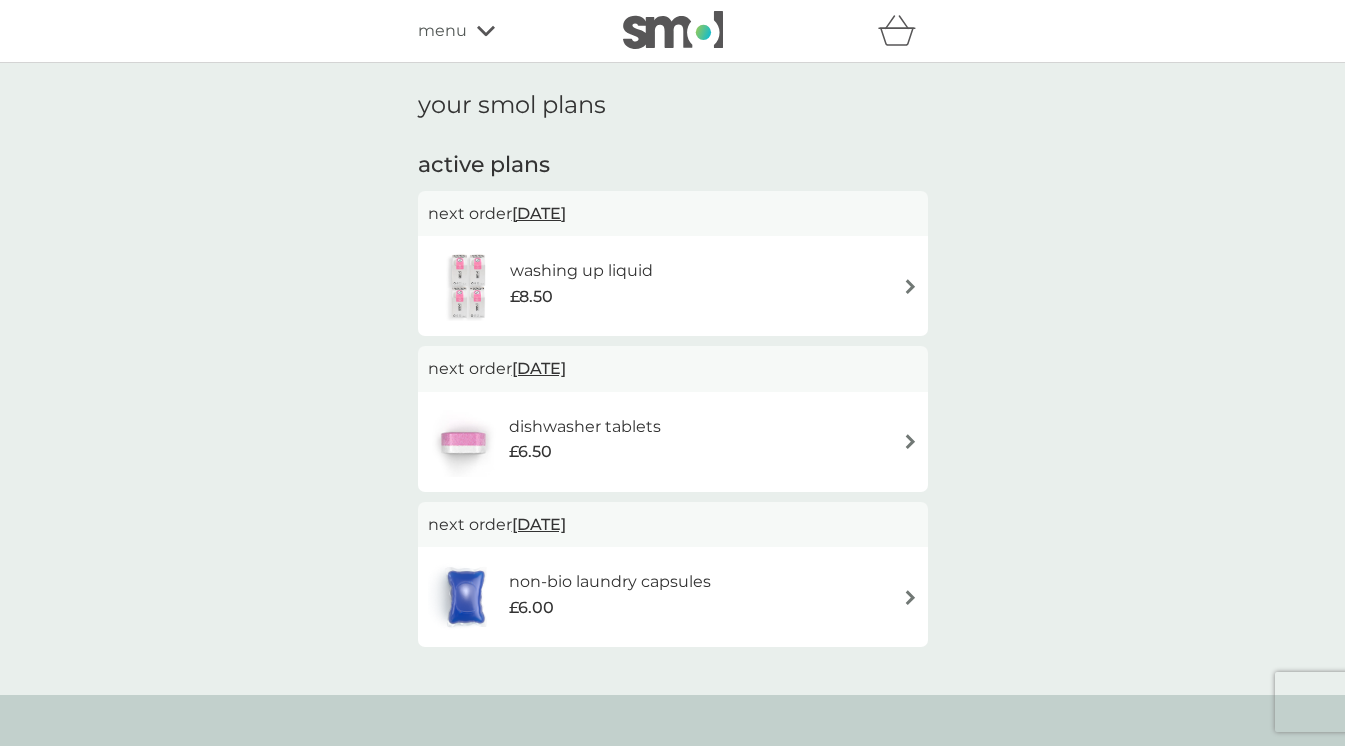 click at bounding box center (910, 286) 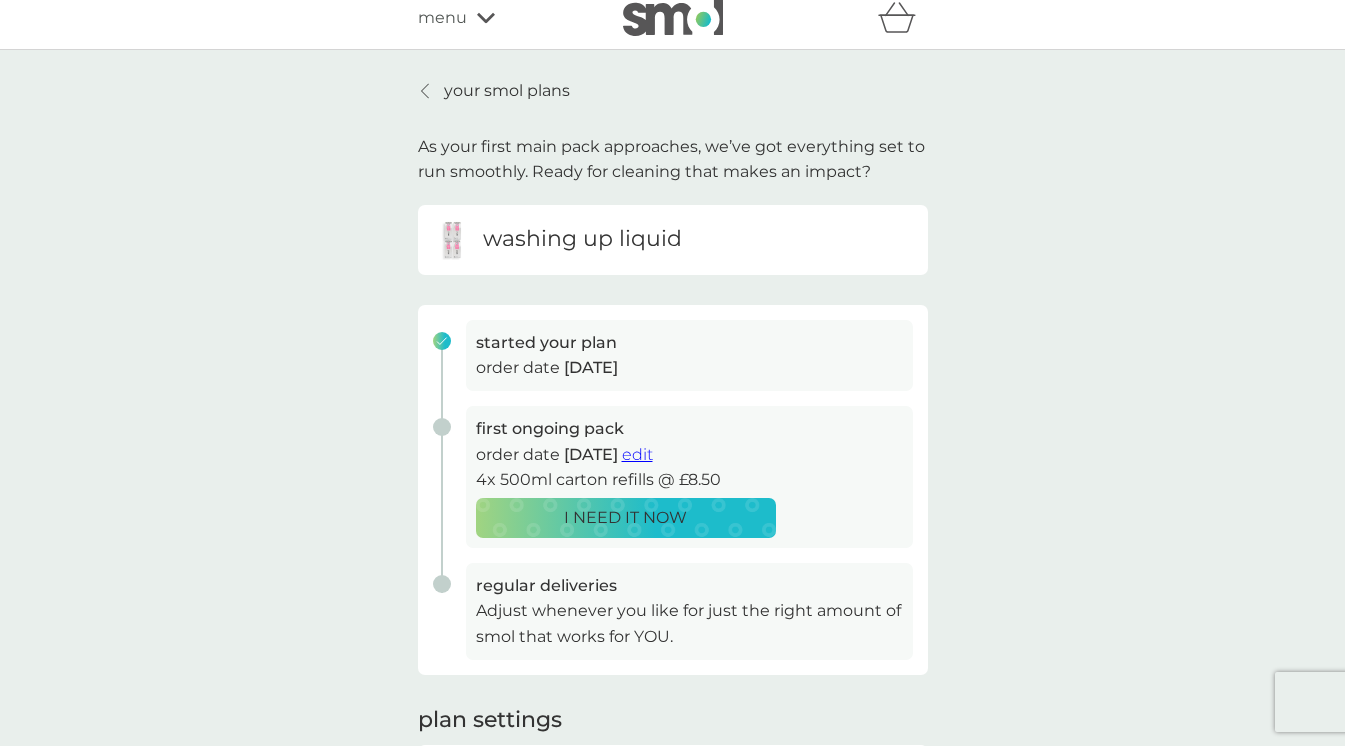 scroll, scrollTop: 14, scrollLeft: 0, axis: vertical 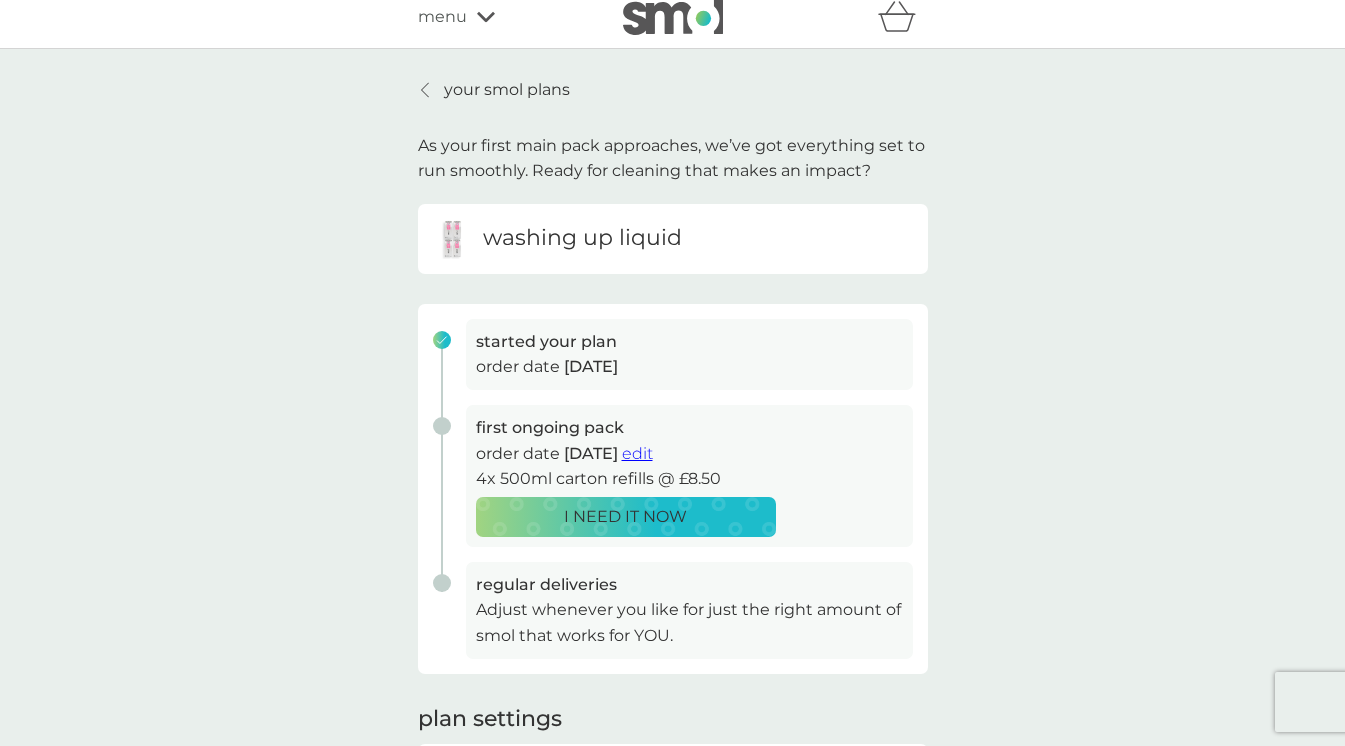 click on "edit" at bounding box center [637, 453] 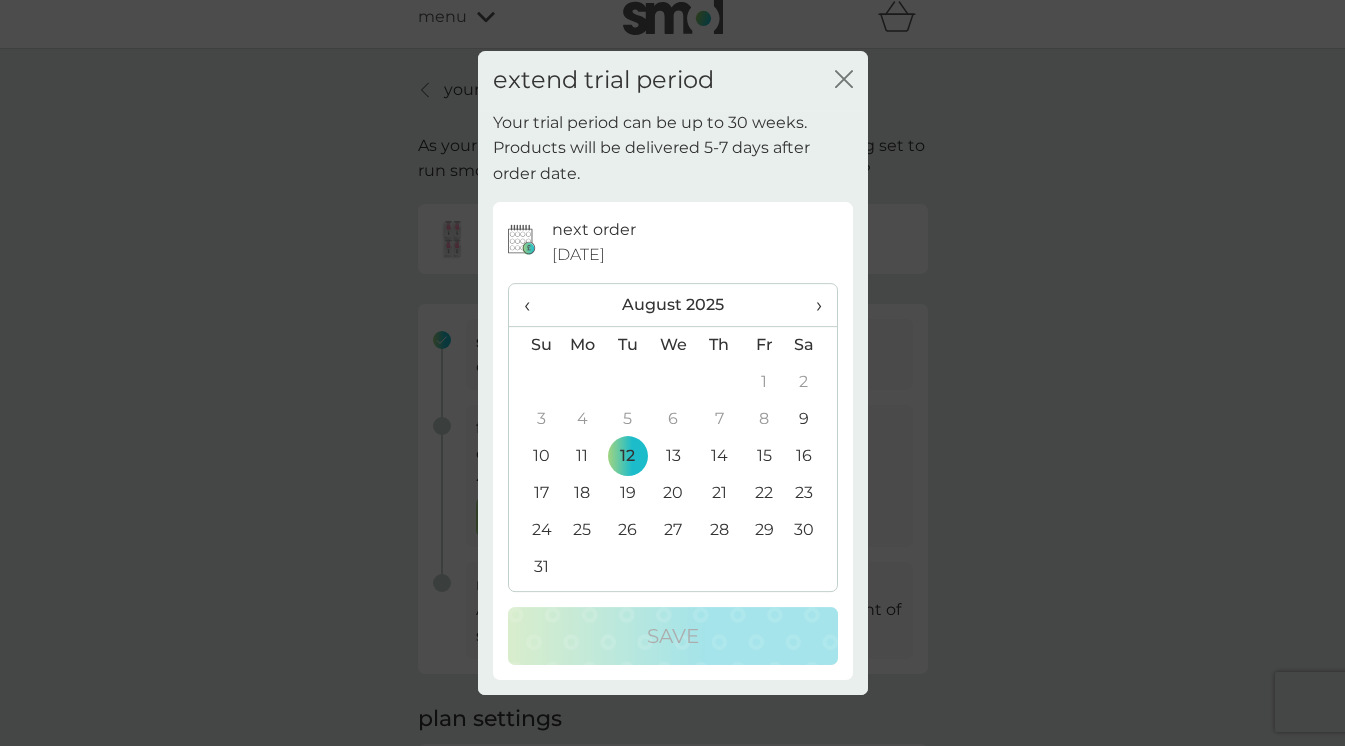 click on "18" at bounding box center [583, 493] 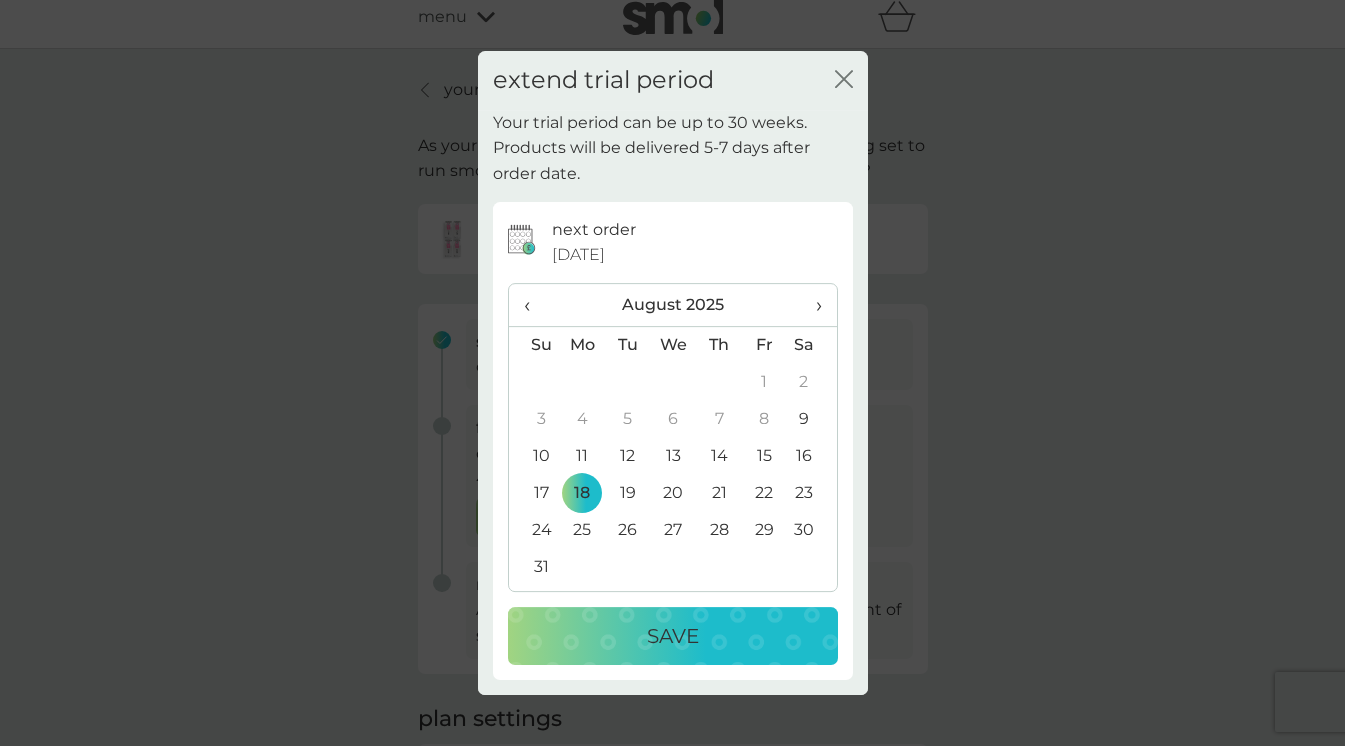 click on "Save" at bounding box center [673, 636] 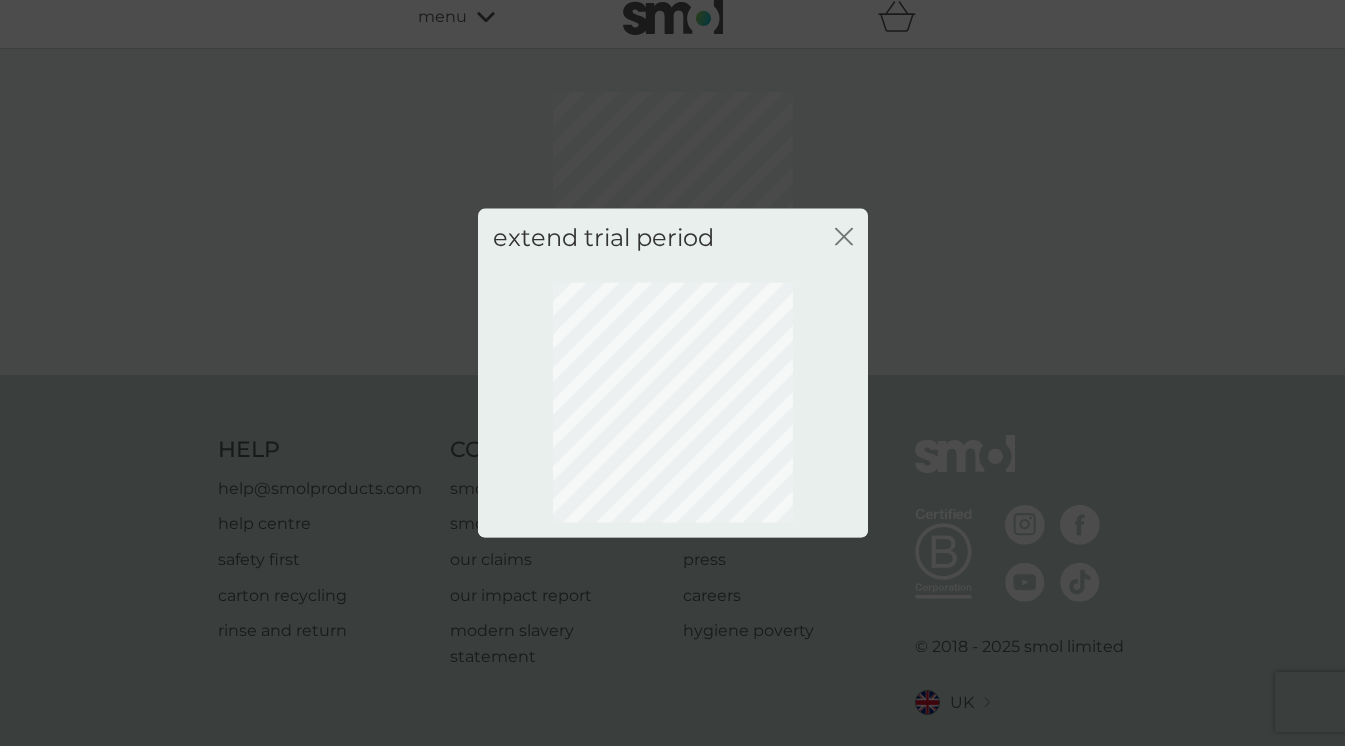 click on "close" 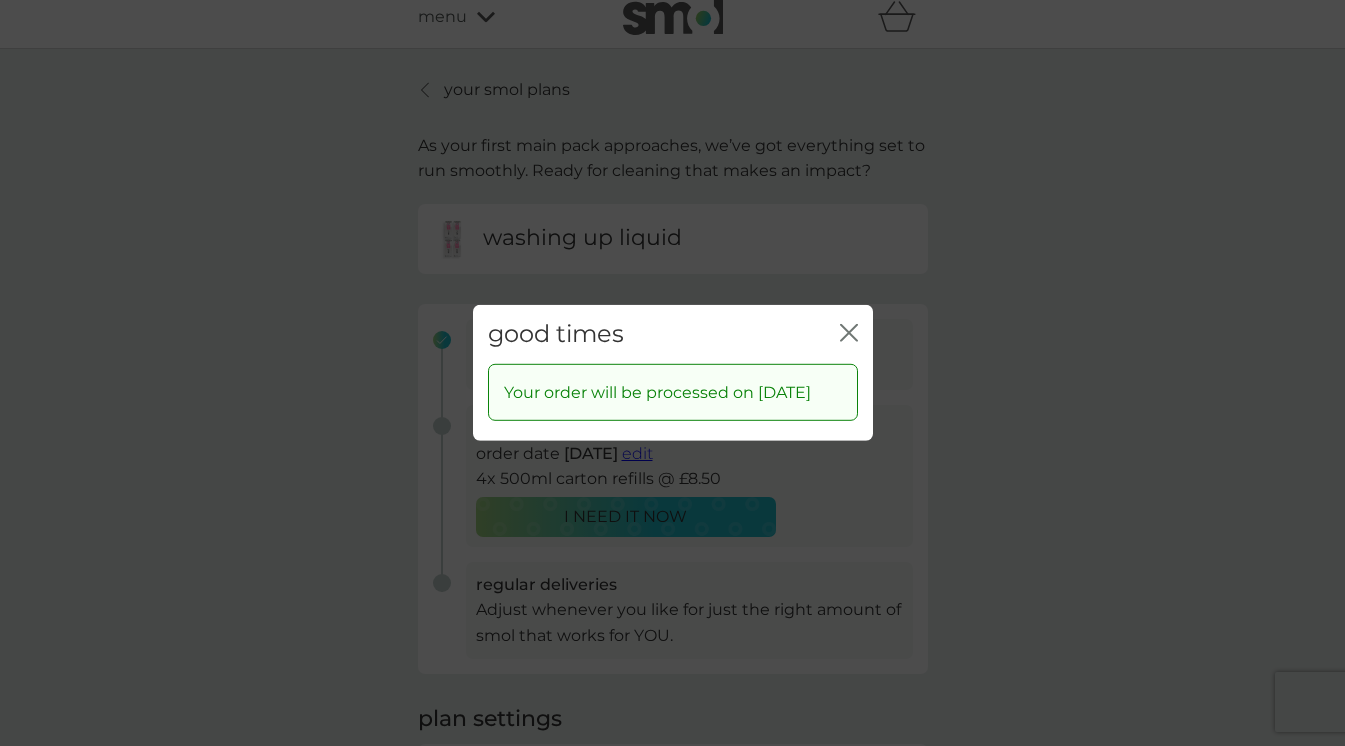 click on "close" 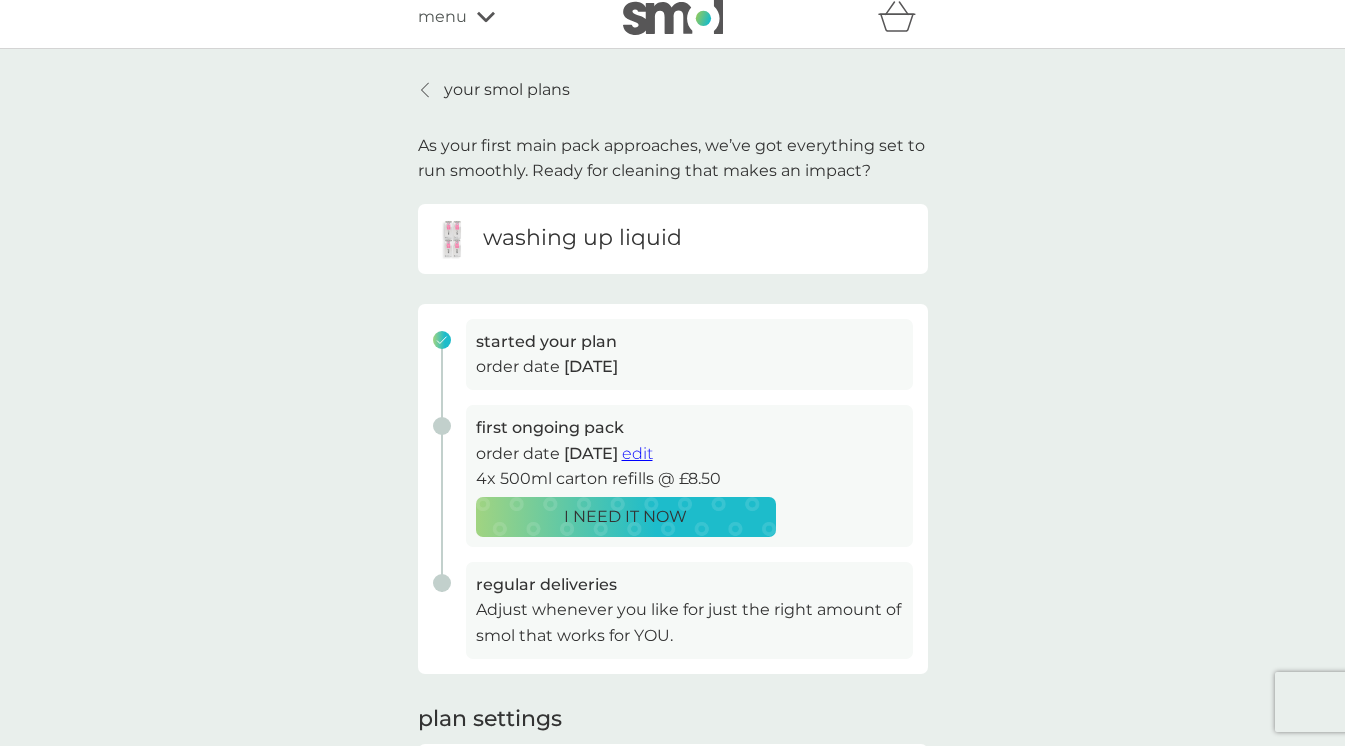 click on "your smol plans" at bounding box center [507, 90] 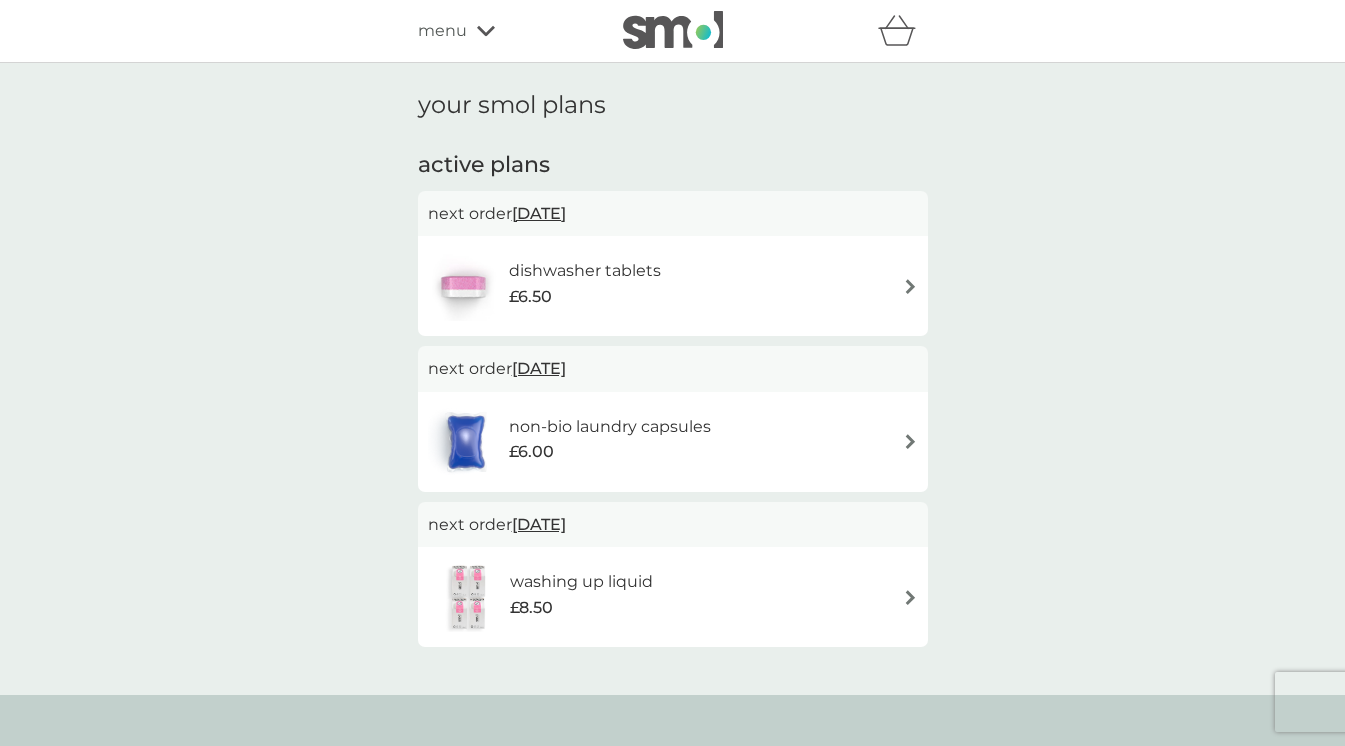click at bounding box center (910, 597) 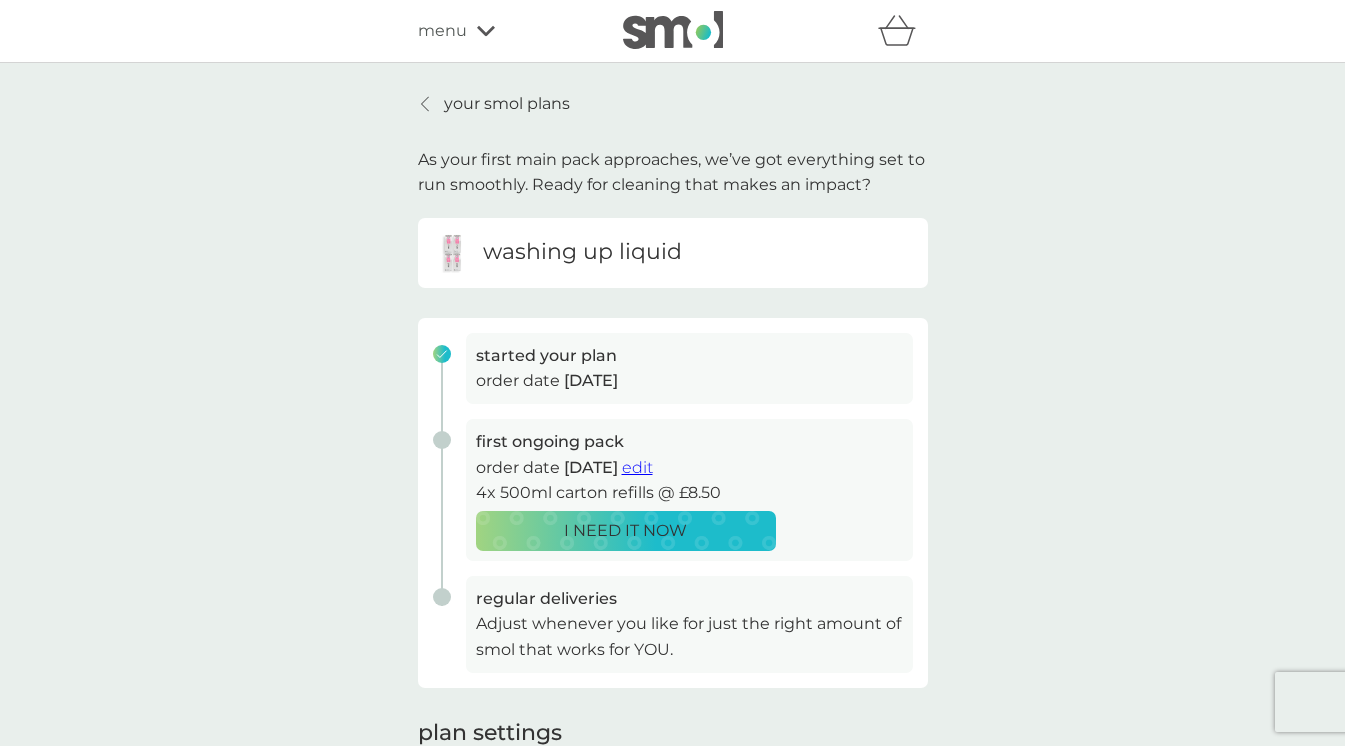 click on "washing up liquid" at bounding box center (582, 252) 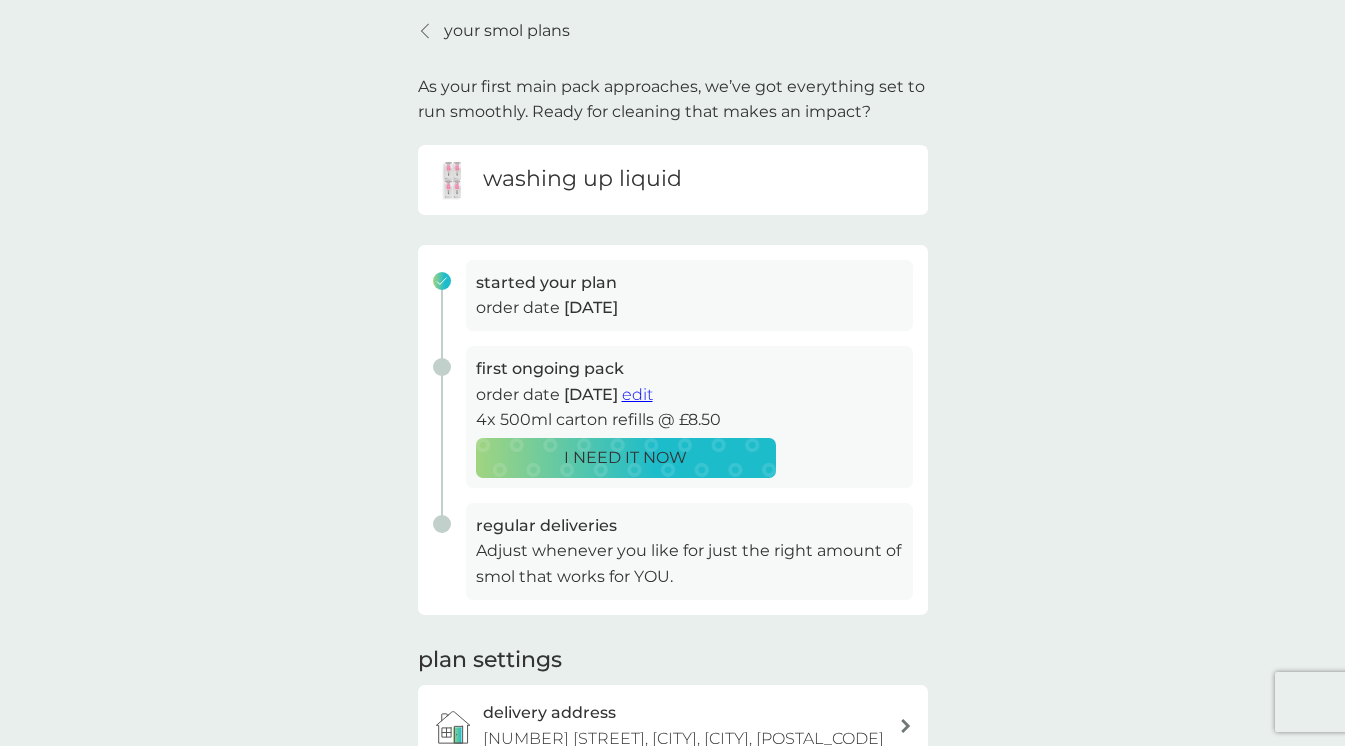 scroll, scrollTop: 0, scrollLeft: 0, axis: both 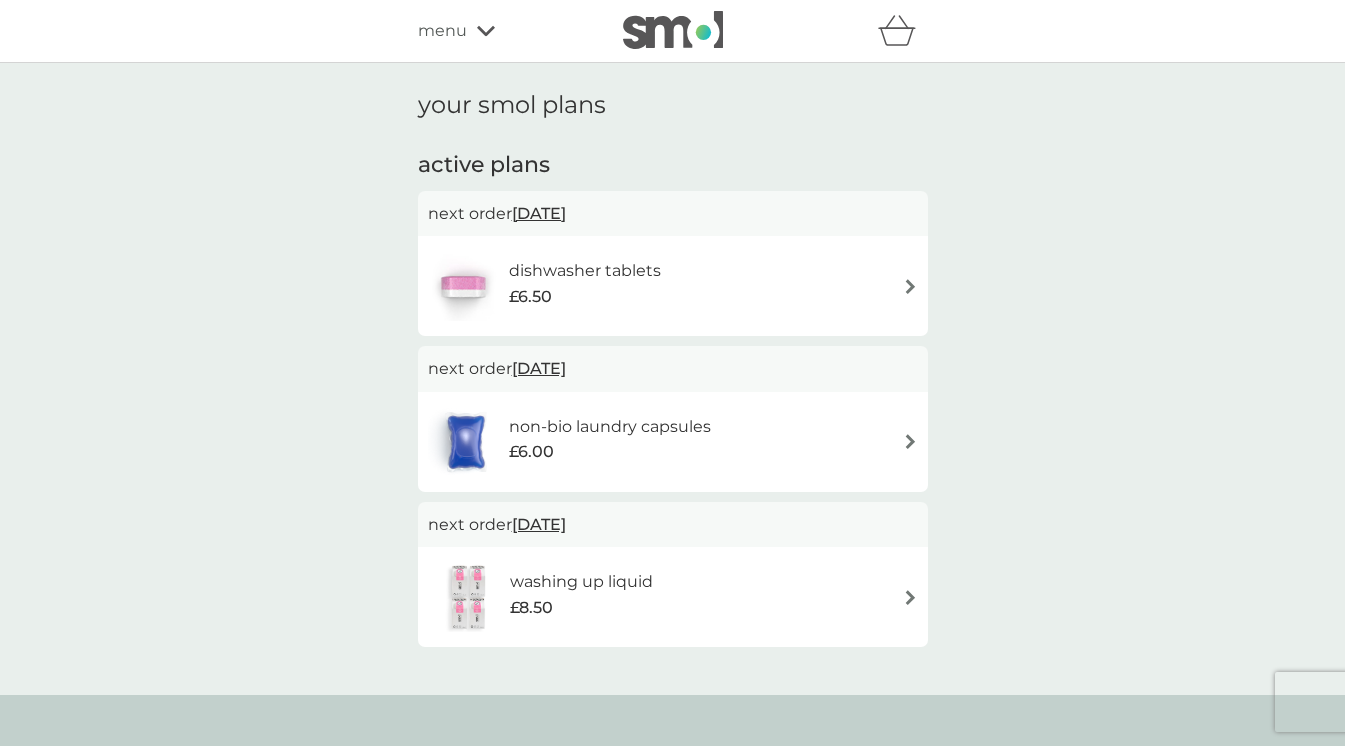 click at bounding box center [910, 597] 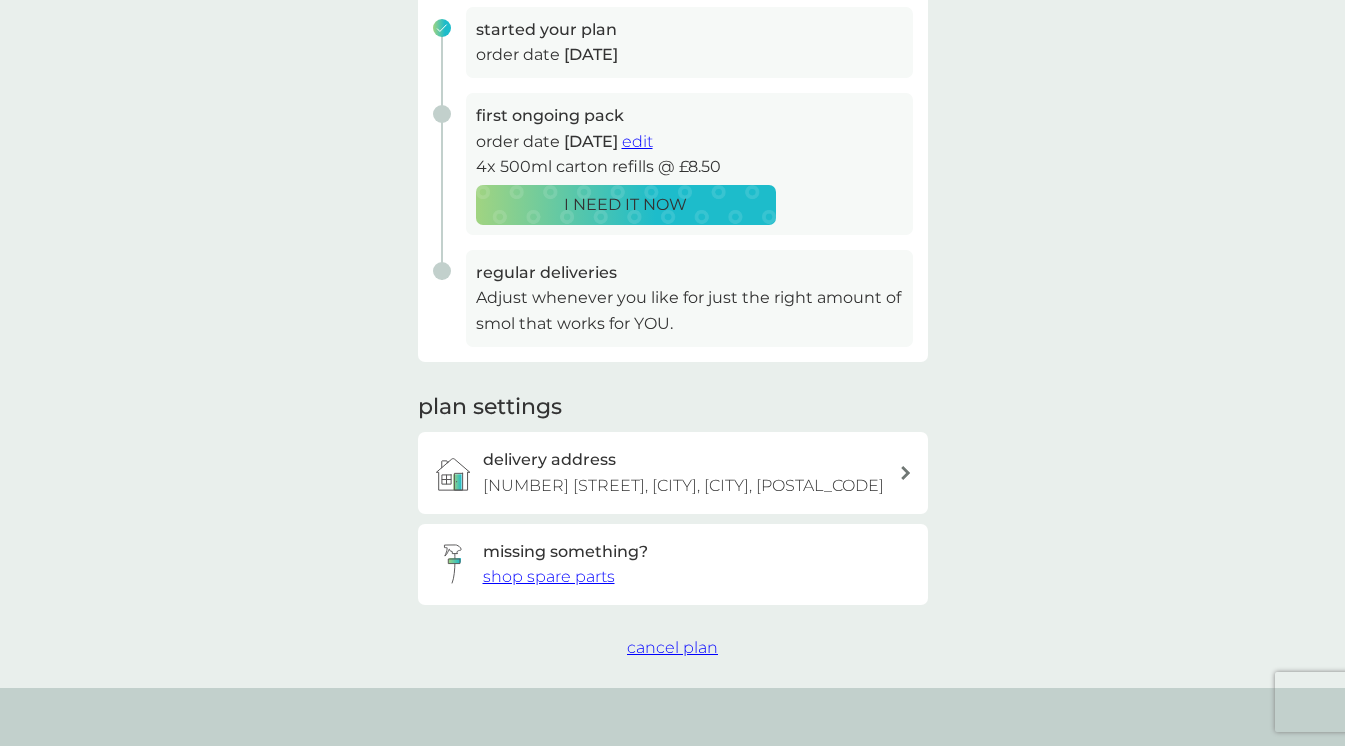 scroll, scrollTop: 348, scrollLeft: 0, axis: vertical 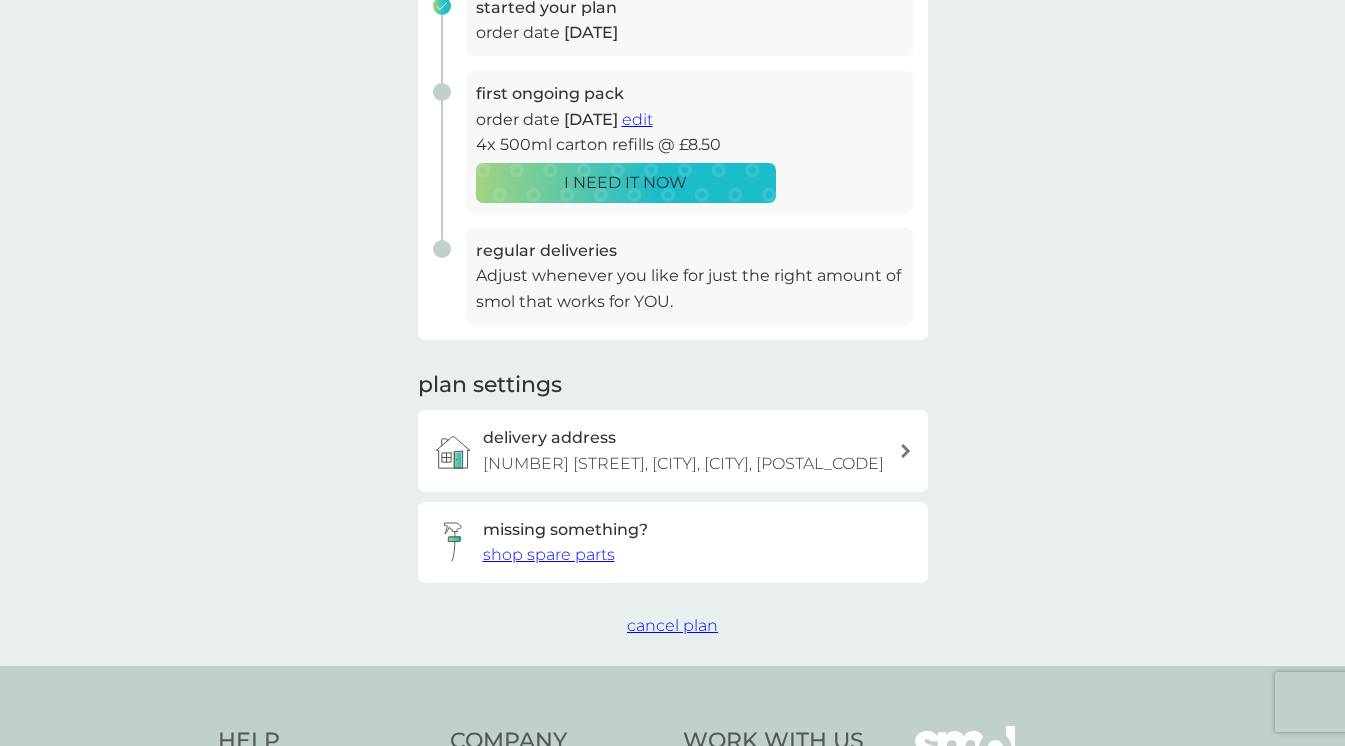click on "cancel plan" at bounding box center (672, 625) 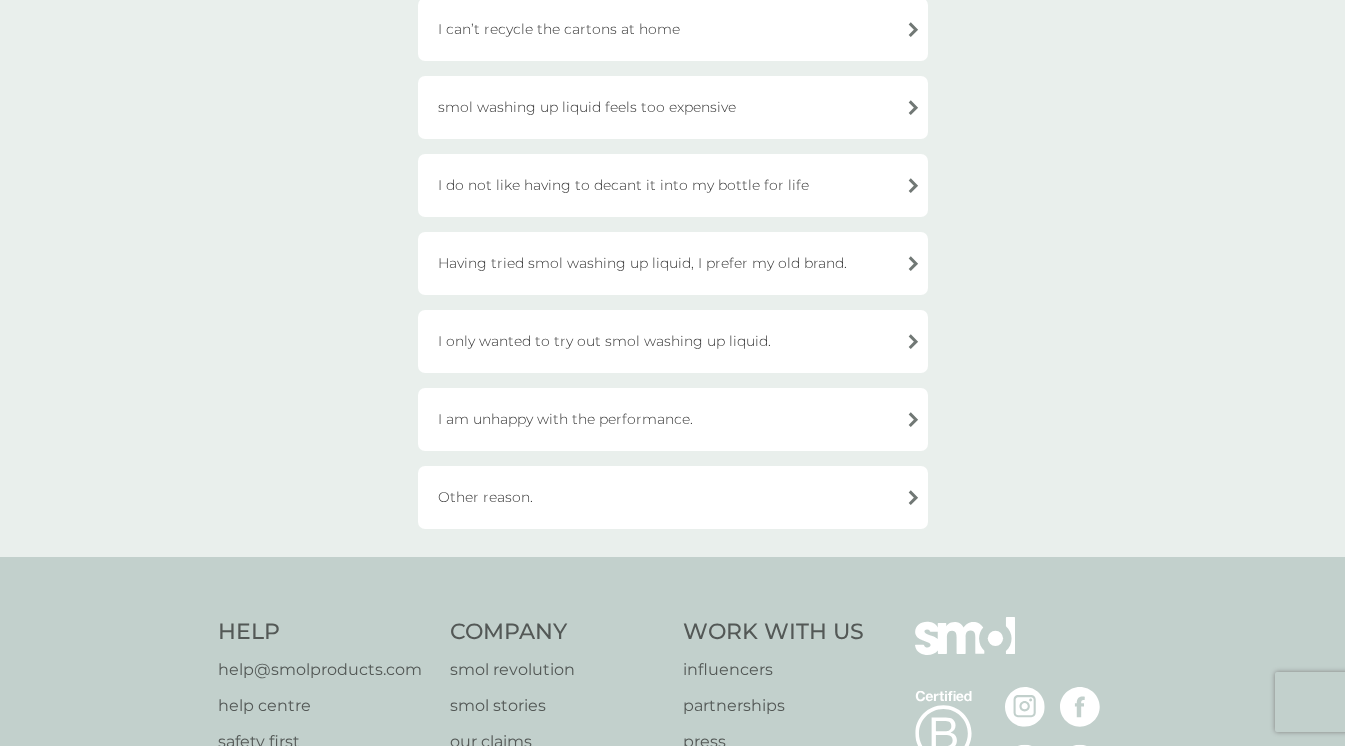 scroll, scrollTop: 398, scrollLeft: 0, axis: vertical 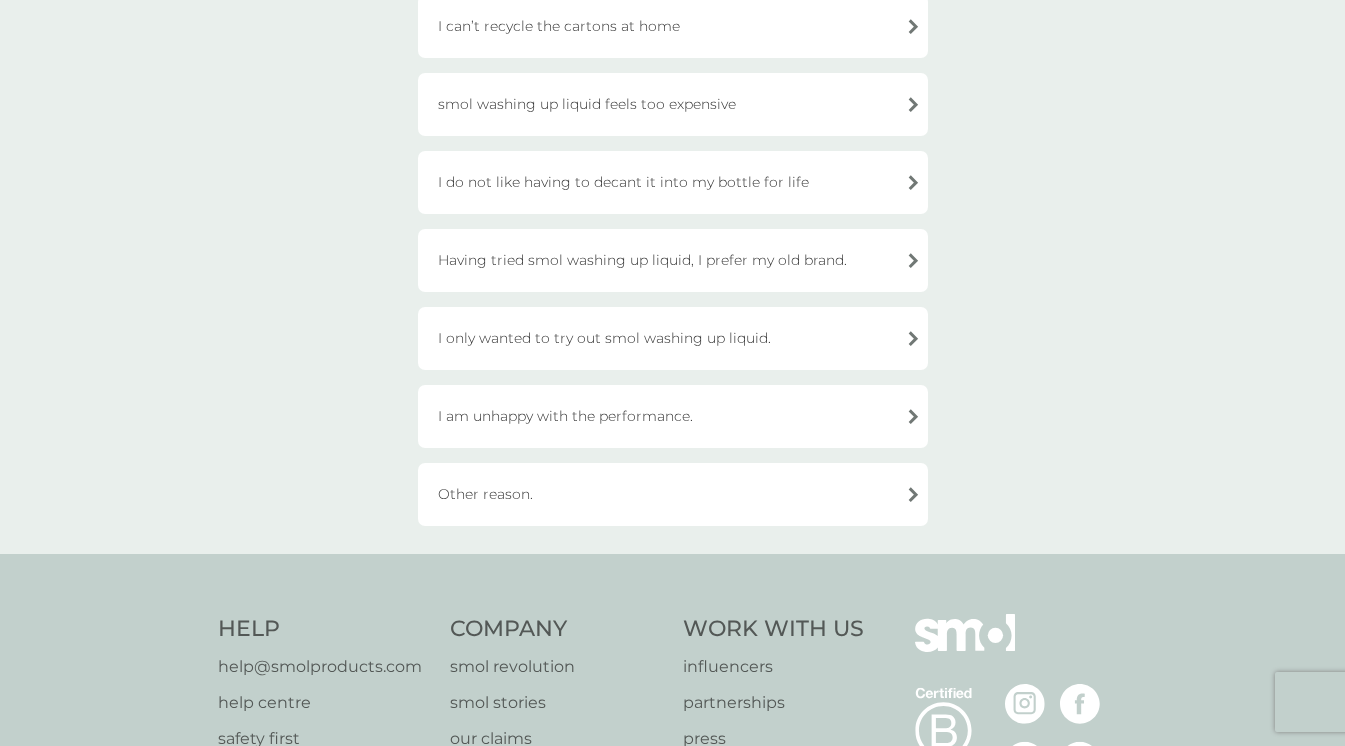 click on "Having tried smol washing up liquid, I prefer my old brand." at bounding box center (673, 260) 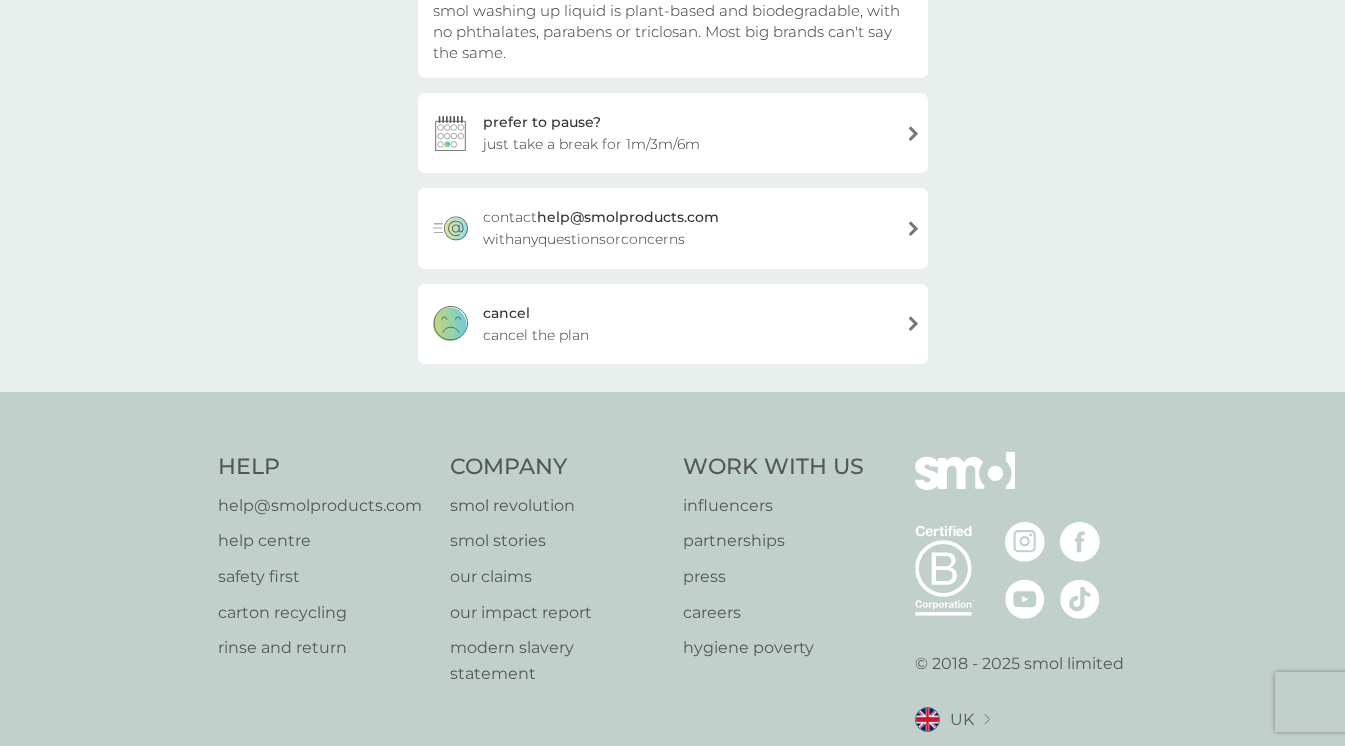 scroll, scrollTop: 236, scrollLeft: 0, axis: vertical 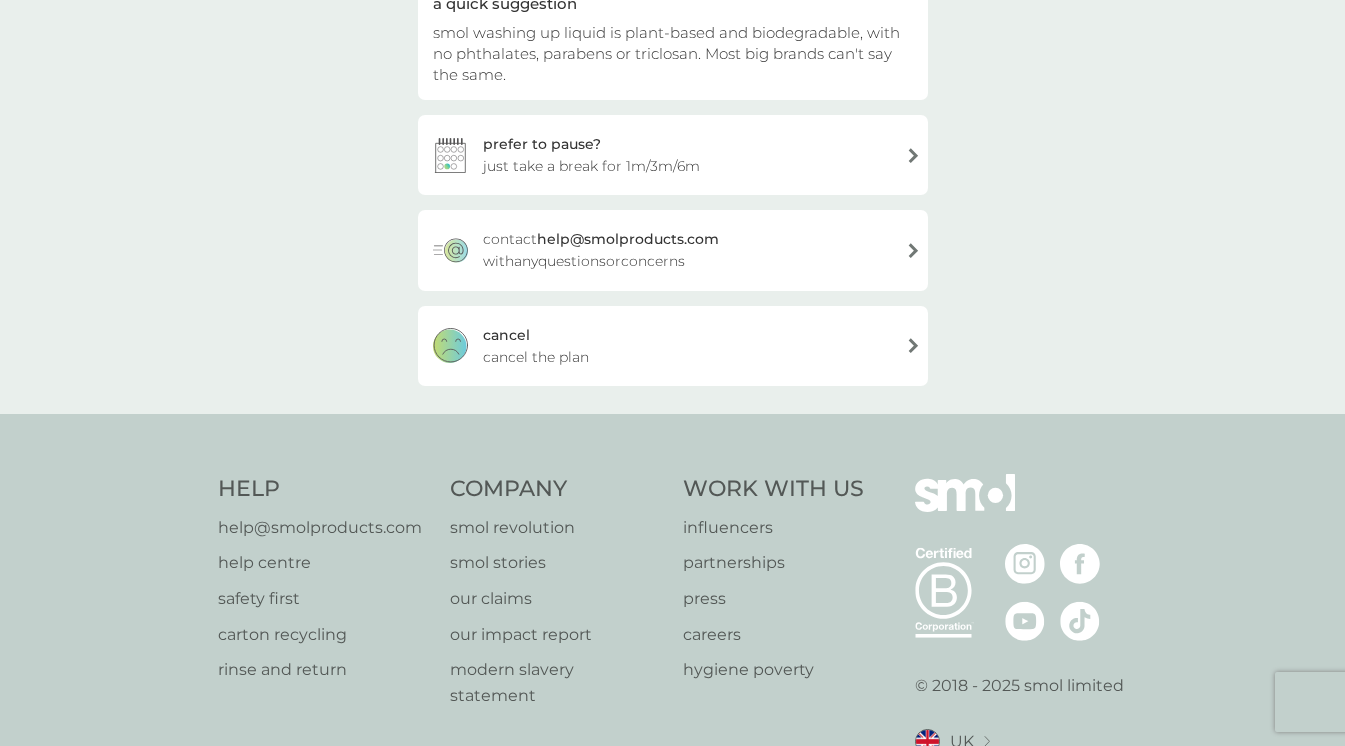 click on "cancel cancel the plan" at bounding box center (673, 346) 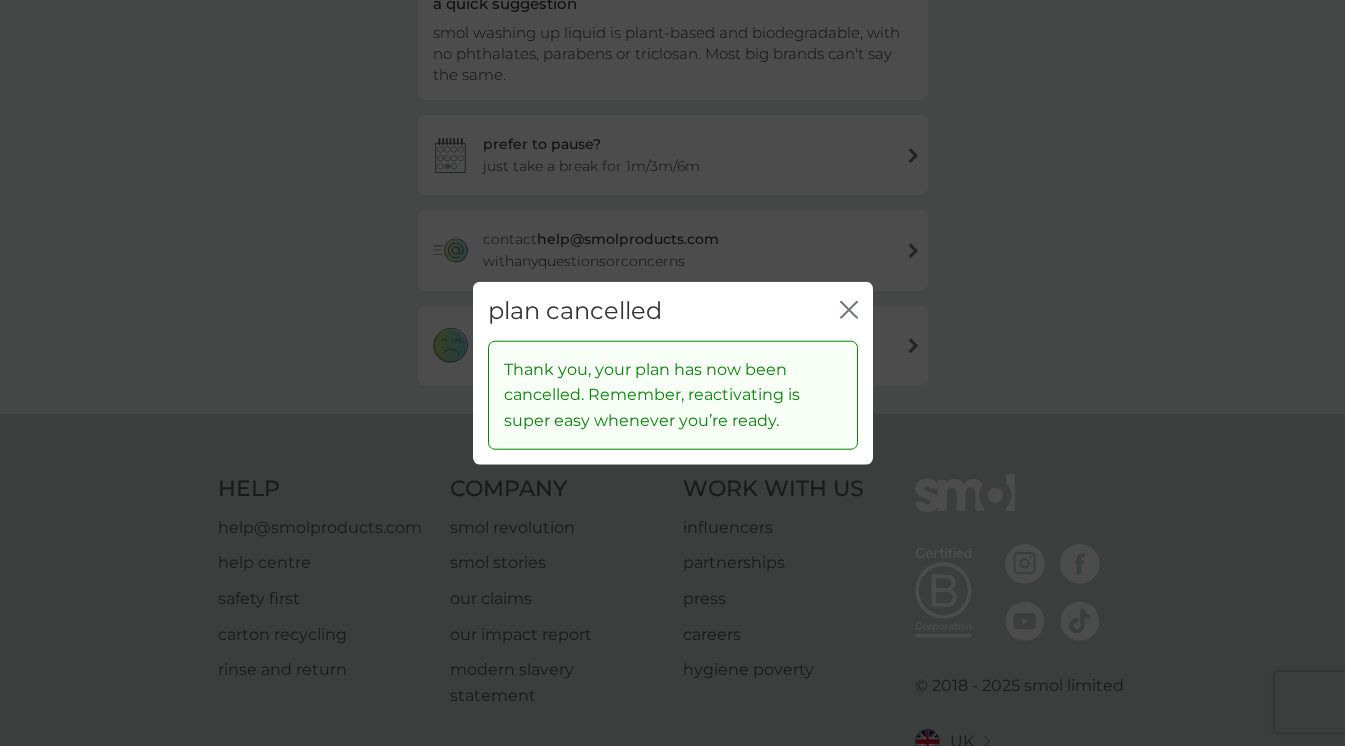 click on "close" 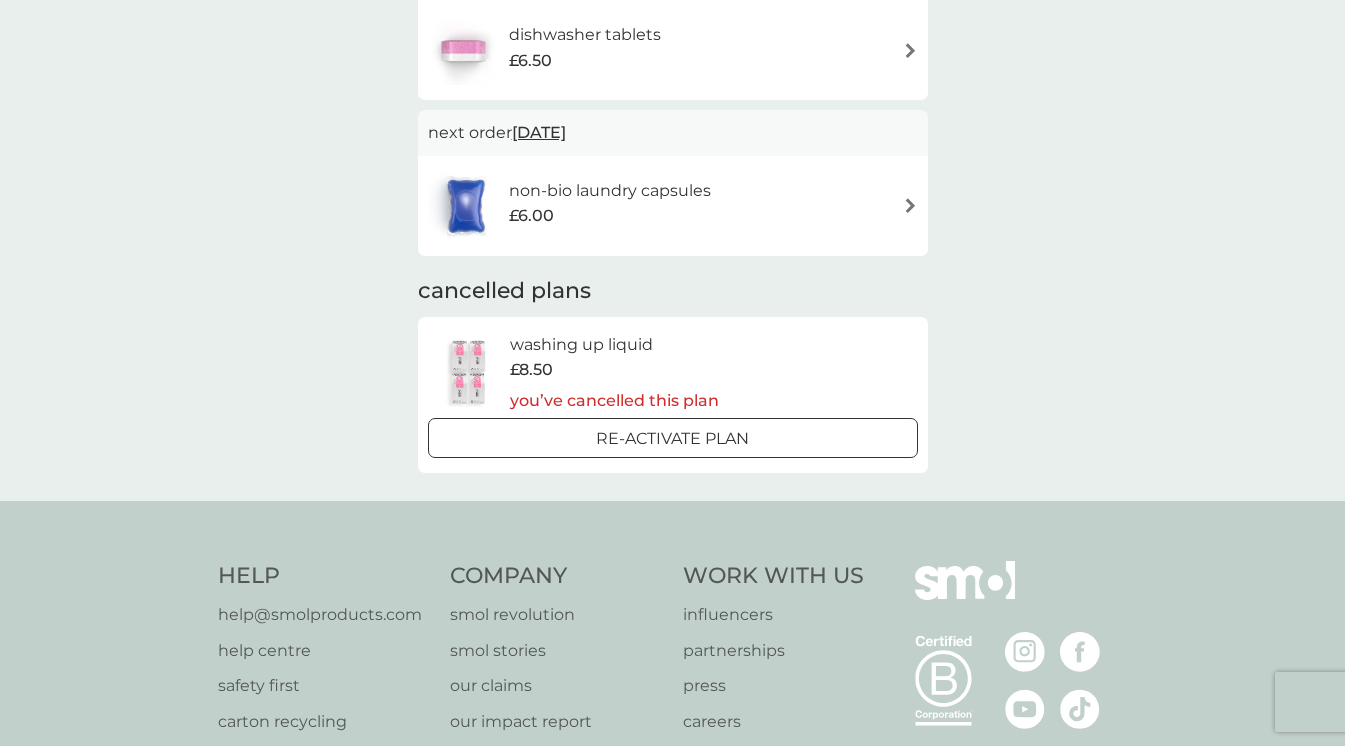scroll, scrollTop: 0, scrollLeft: 0, axis: both 